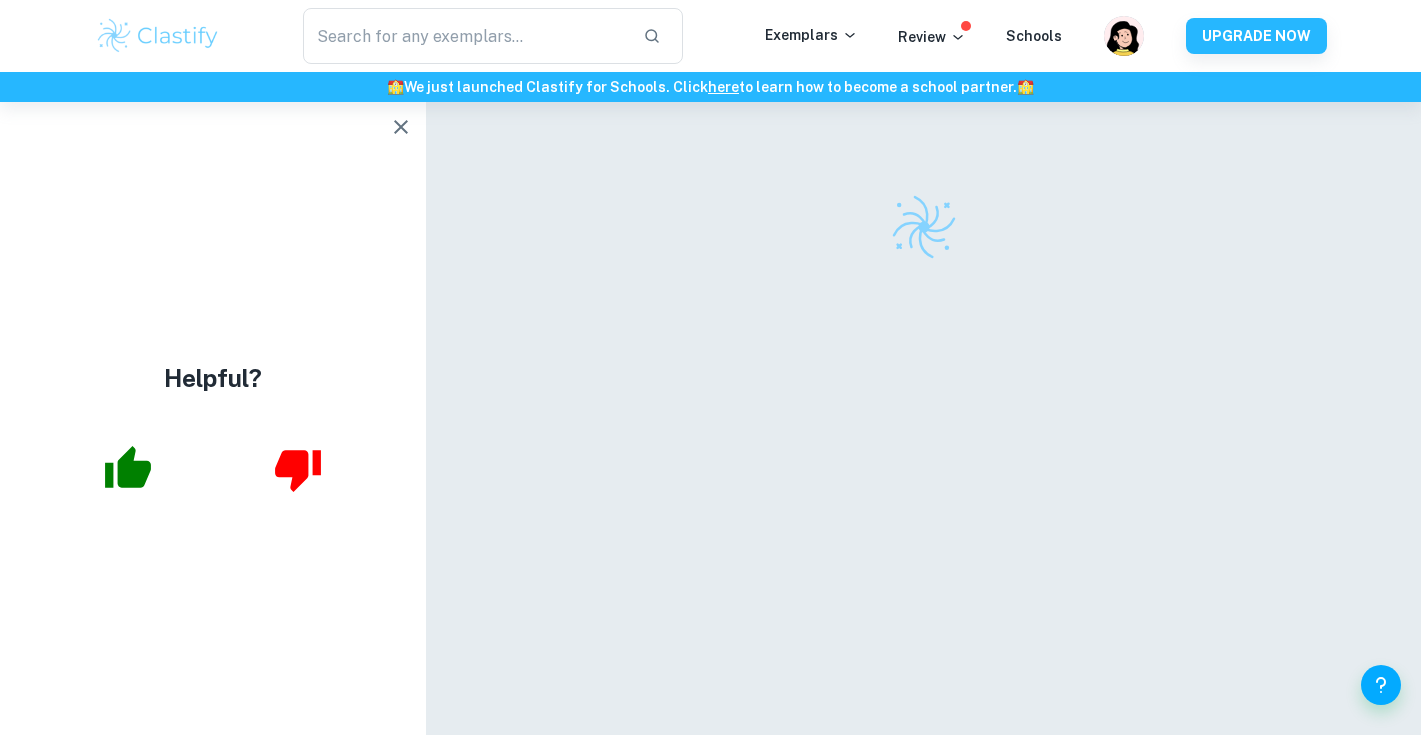 scroll, scrollTop: 0, scrollLeft: 0, axis: both 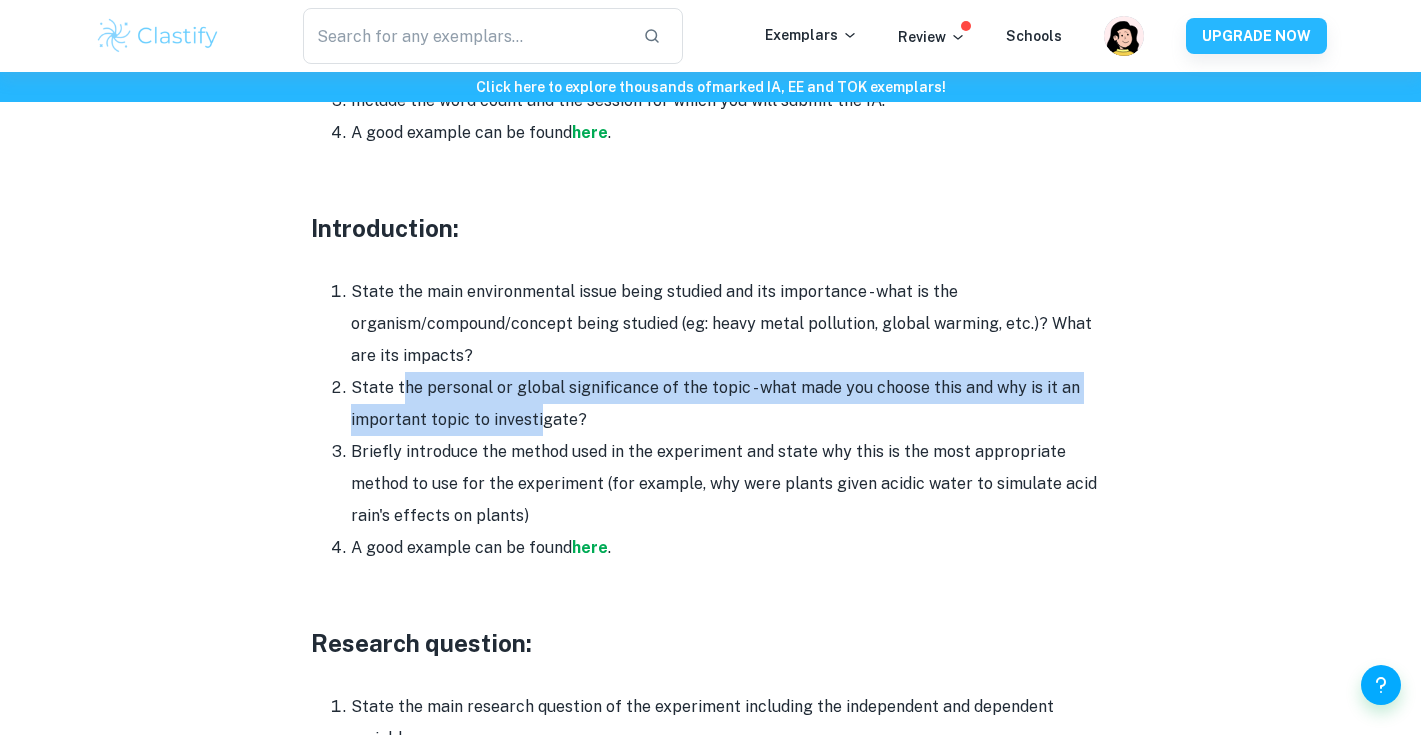 drag, startPoint x: 398, startPoint y: 357, endPoint x: 544, endPoint y: 376, distance: 147.23111 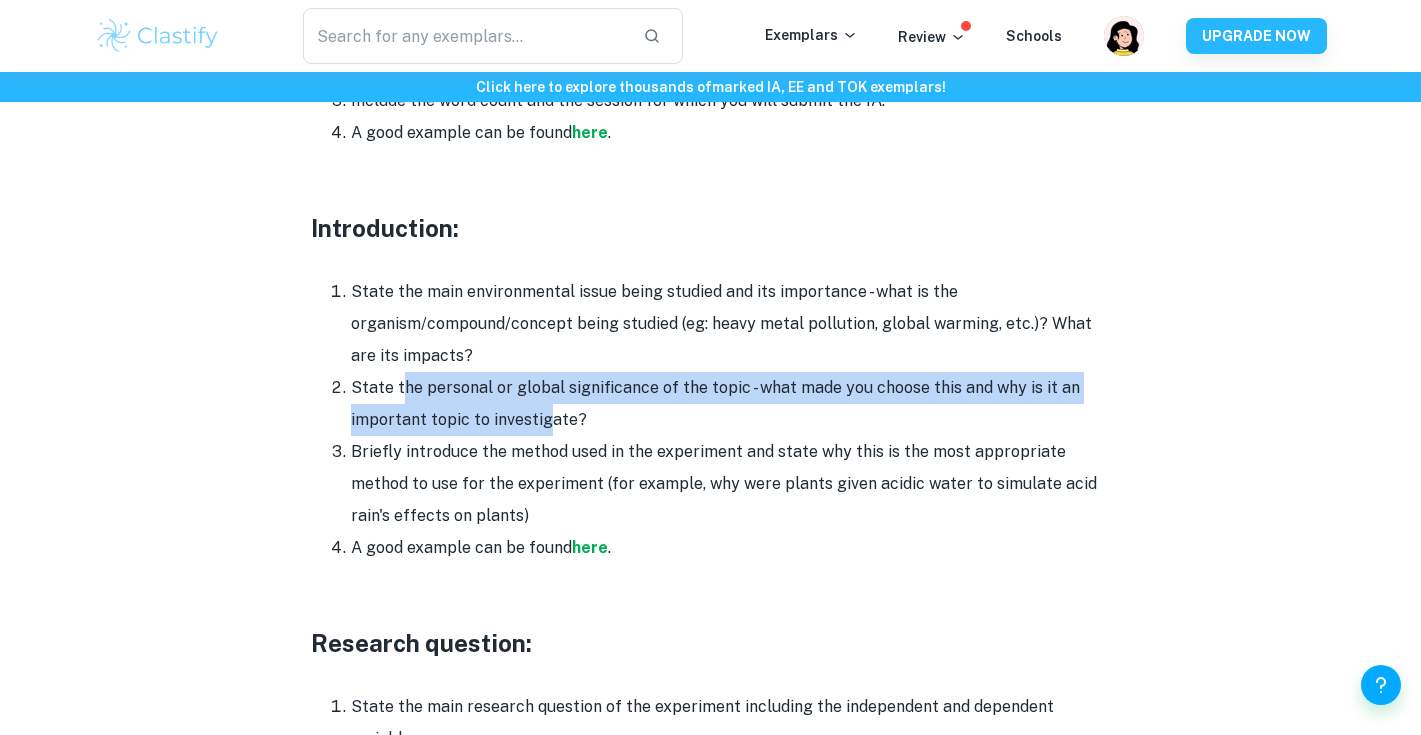 click on "State the personal or global significance of the topic - what made you choose this and why is it an important topic to investigate?" at bounding box center [731, 404] 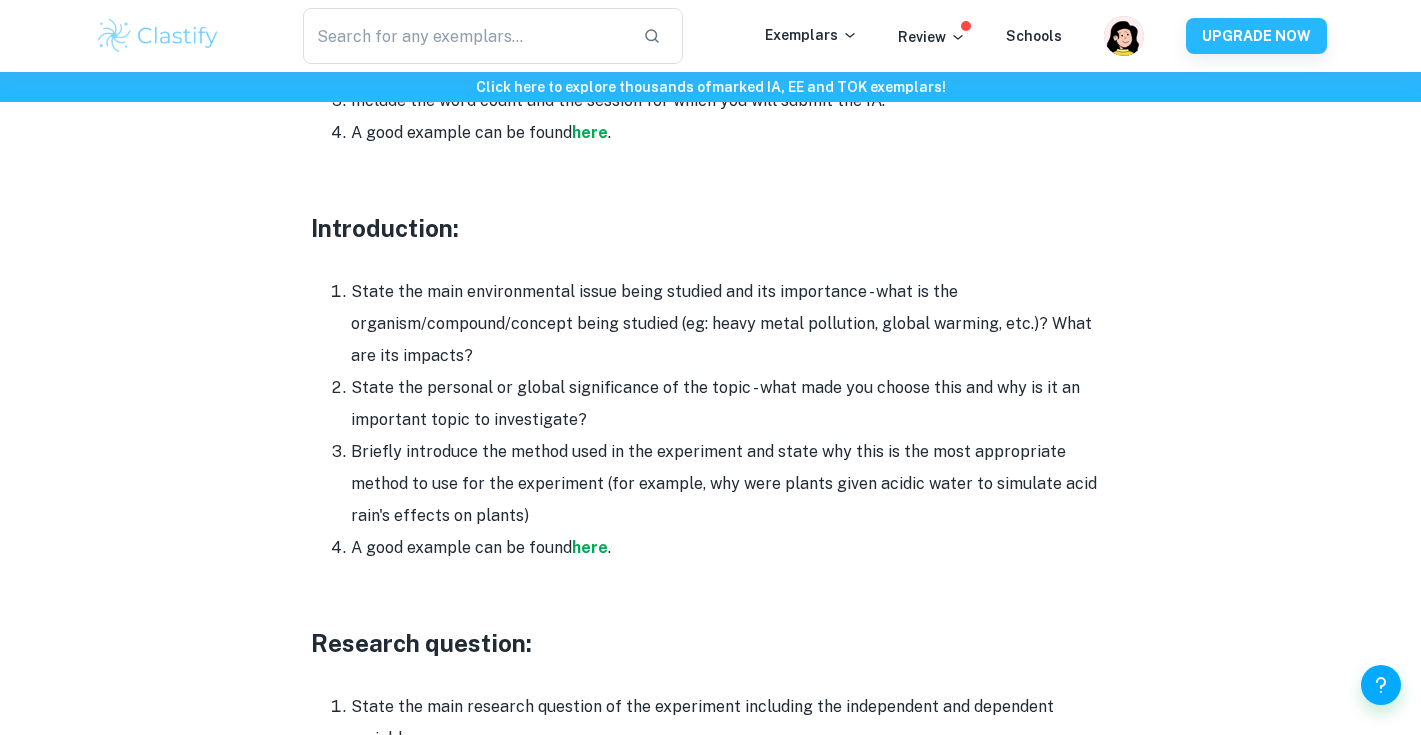 click on "Briefly introduce the method used in the experiment and state why this is the most appropriate method to use for the experiment (for example, why were plants given acidic water to simulate acid rain's effects on plants)" at bounding box center (731, 484) 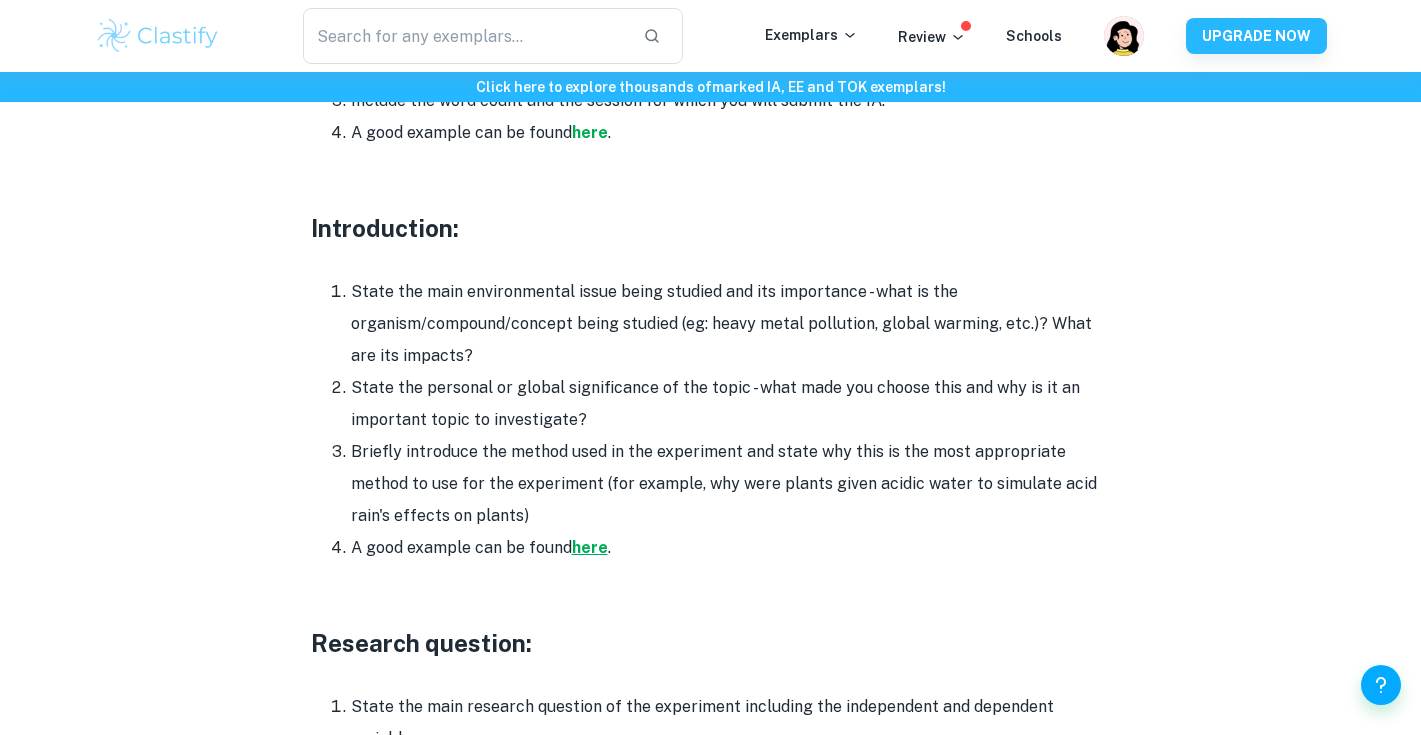 click on "here" at bounding box center [590, 547] 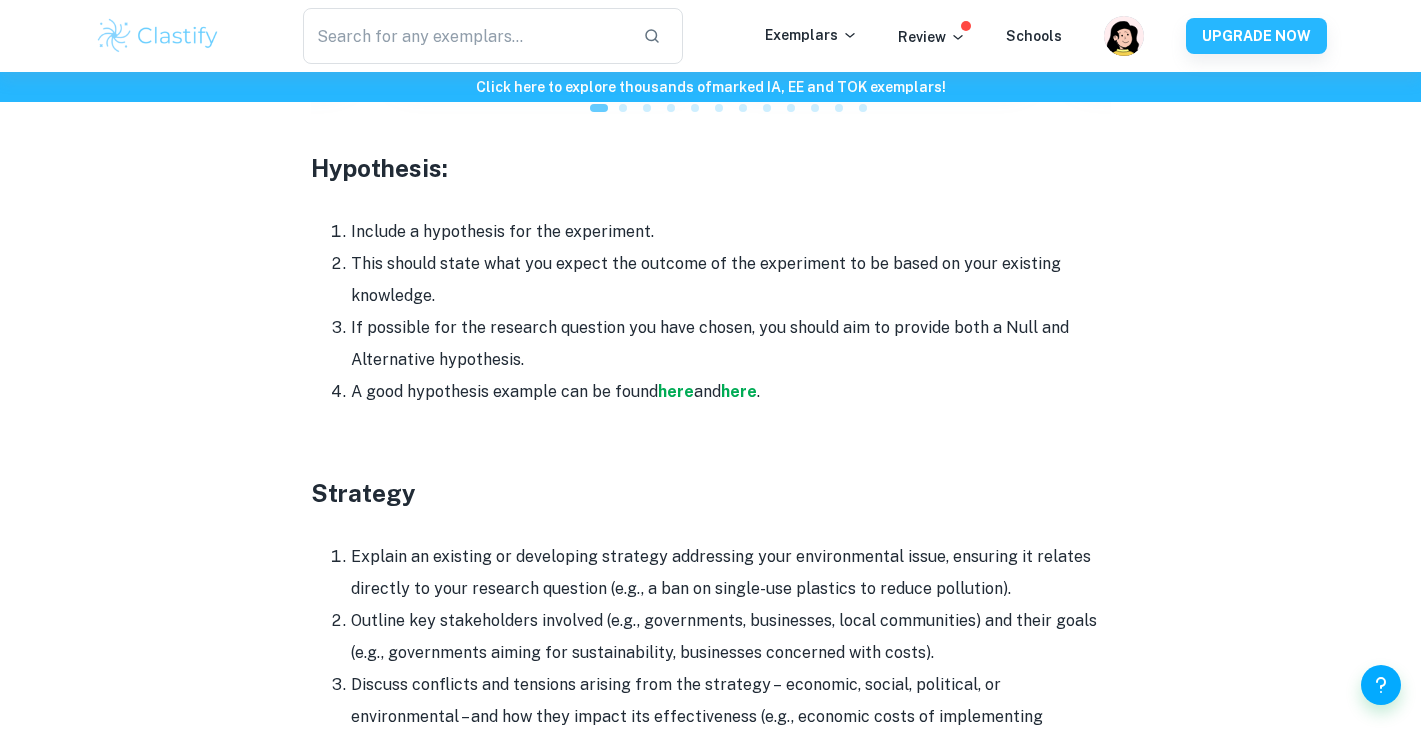 scroll, scrollTop: 2995, scrollLeft: 0, axis: vertical 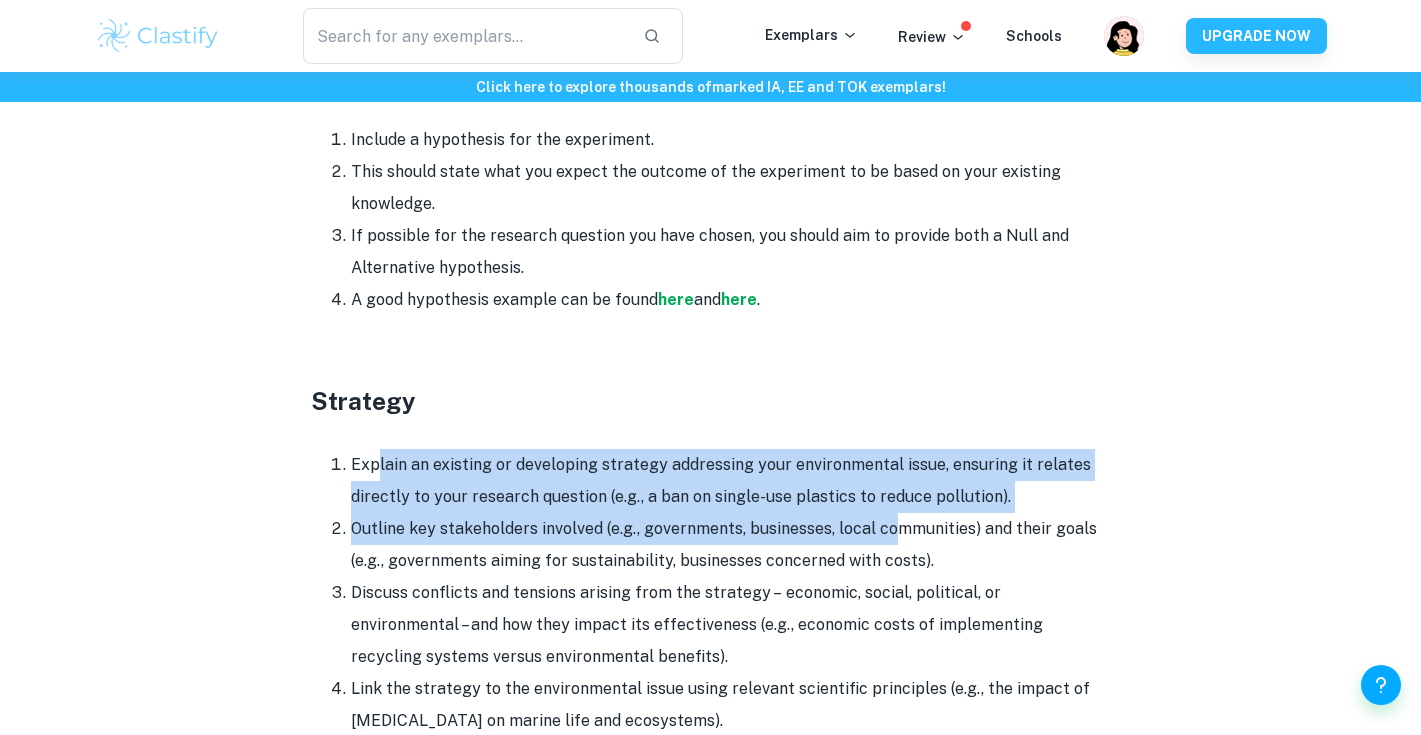 drag, startPoint x: 375, startPoint y: 434, endPoint x: 885, endPoint y: 480, distance: 512.0703 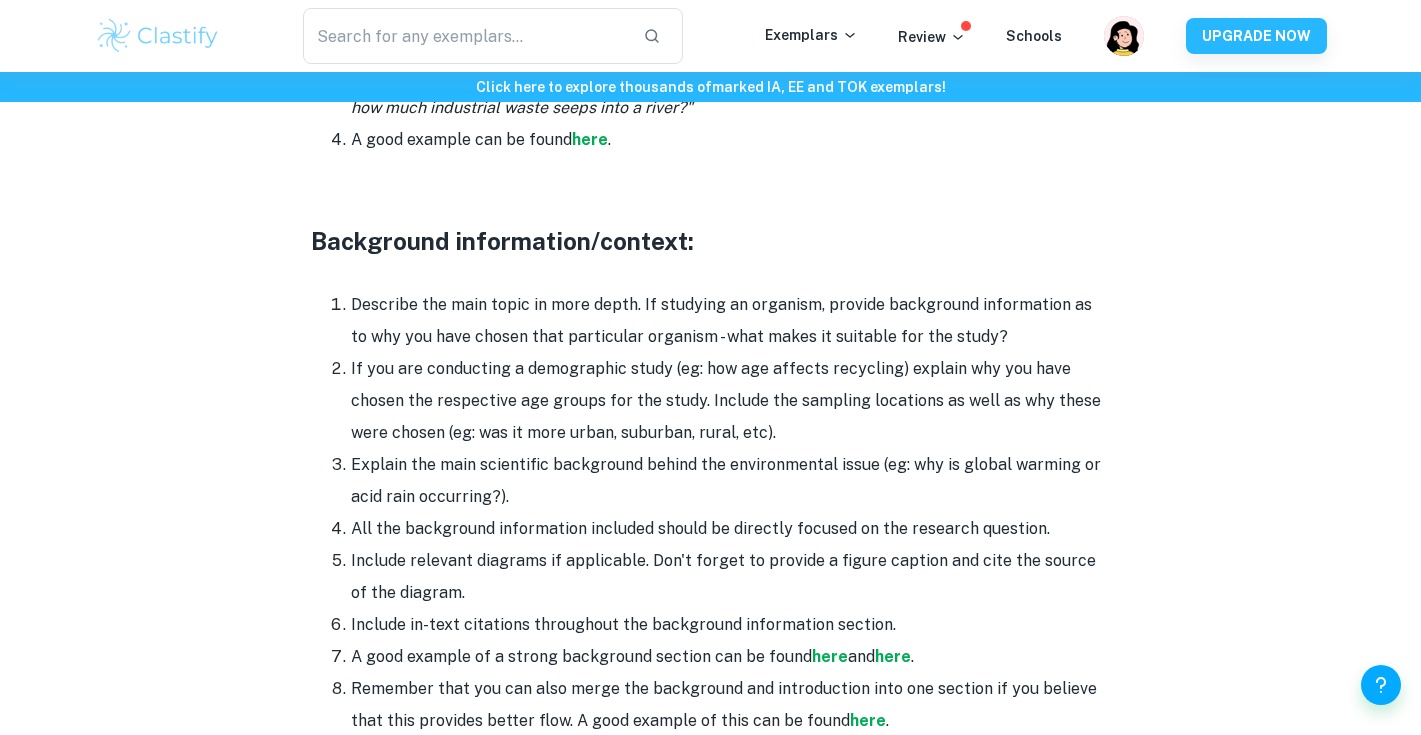 scroll, scrollTop: 1964, scrollLeft: 0, axis: vertical 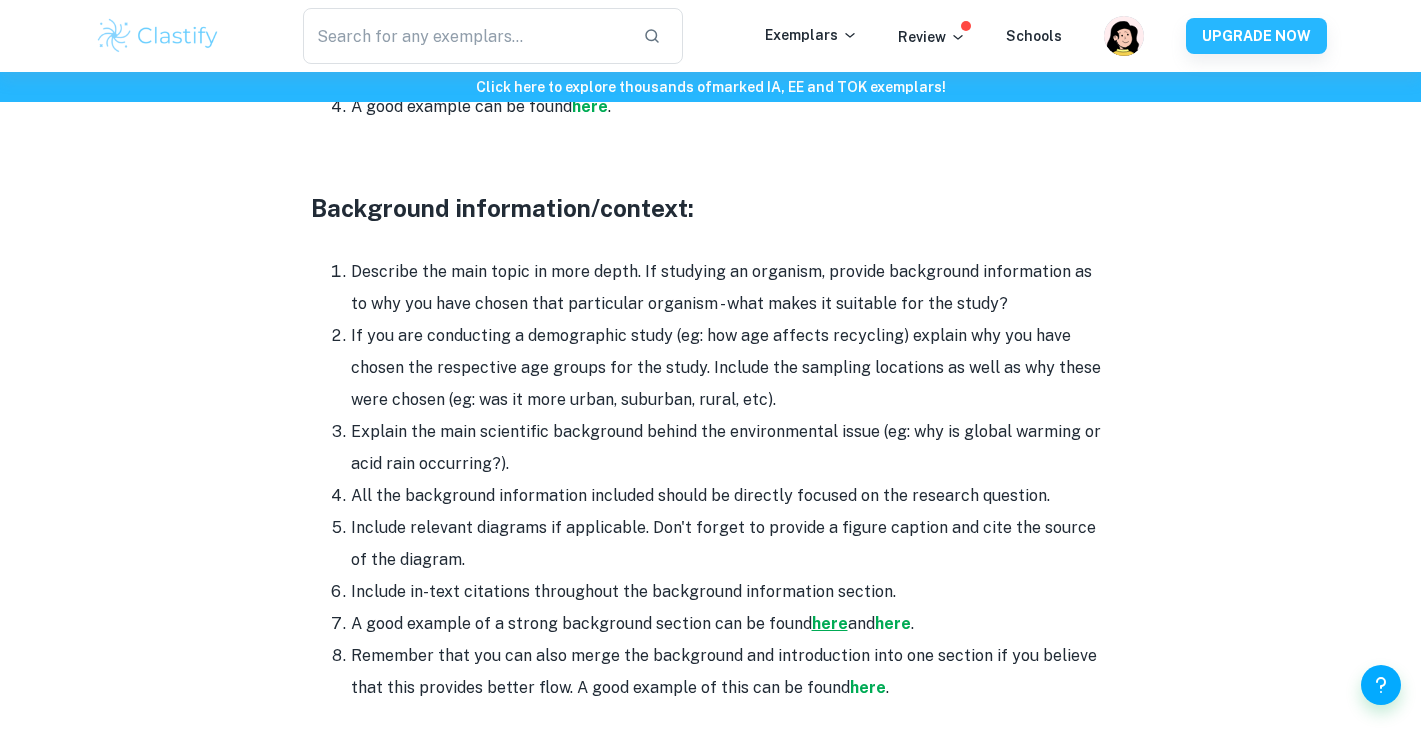 click on "here" at bounding box center (830, 623) 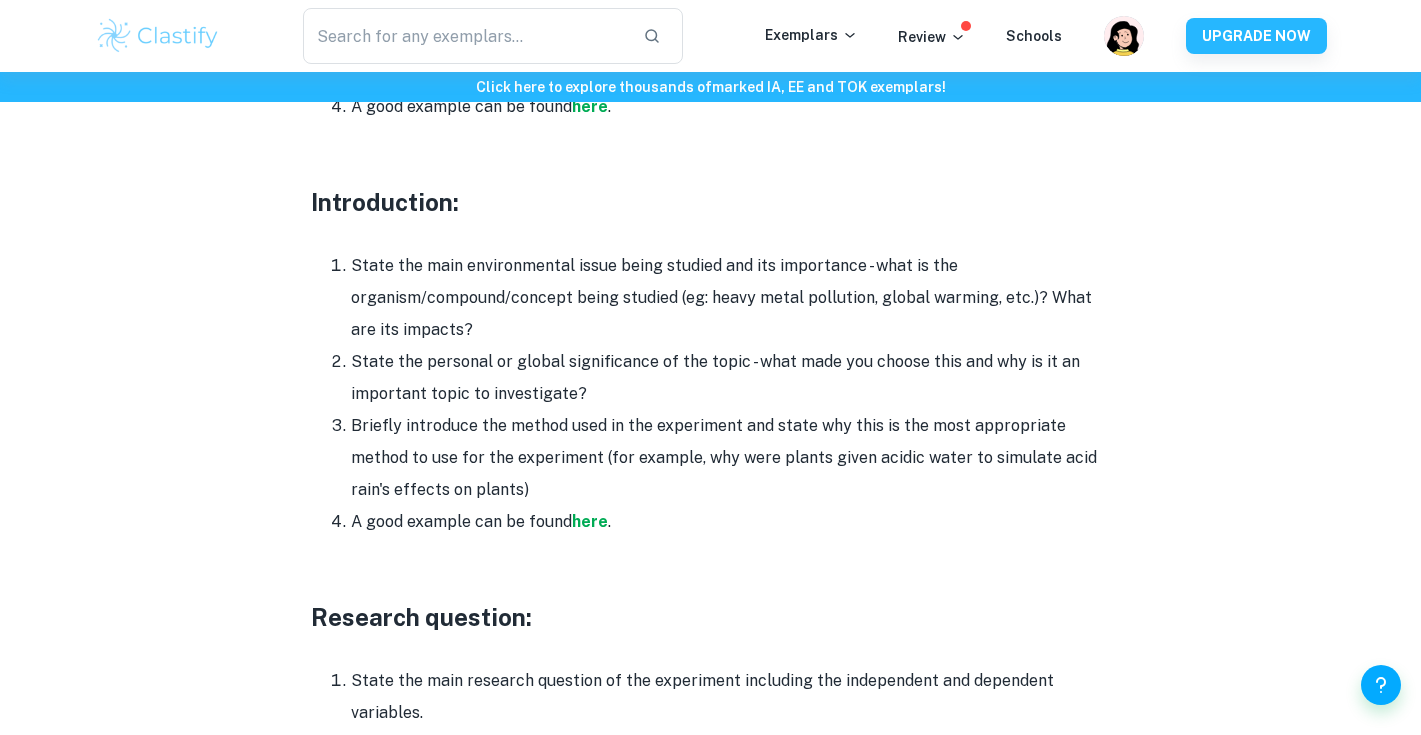 scroll, scrollTop: 1228, scrollLeft: 0, axis: vertical 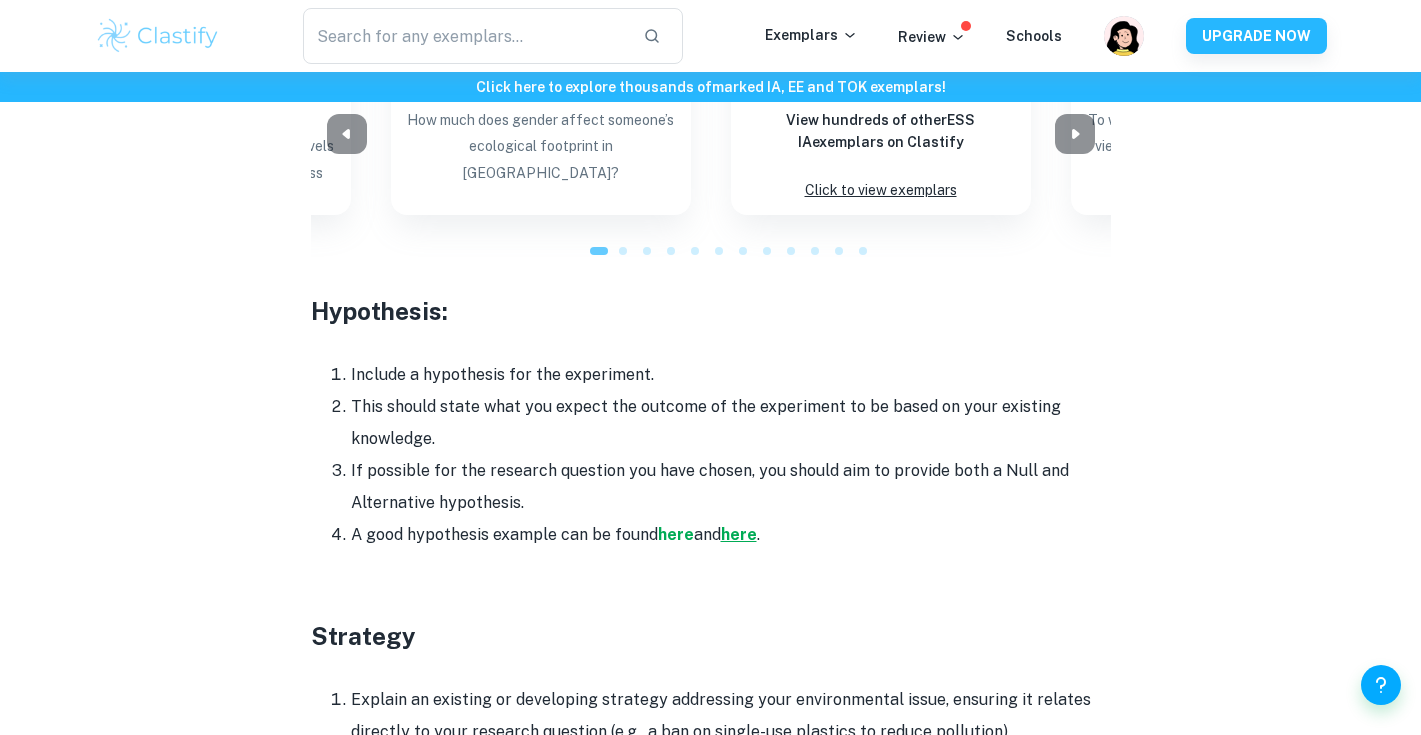 click on "here" at bounding box center [739, 534] 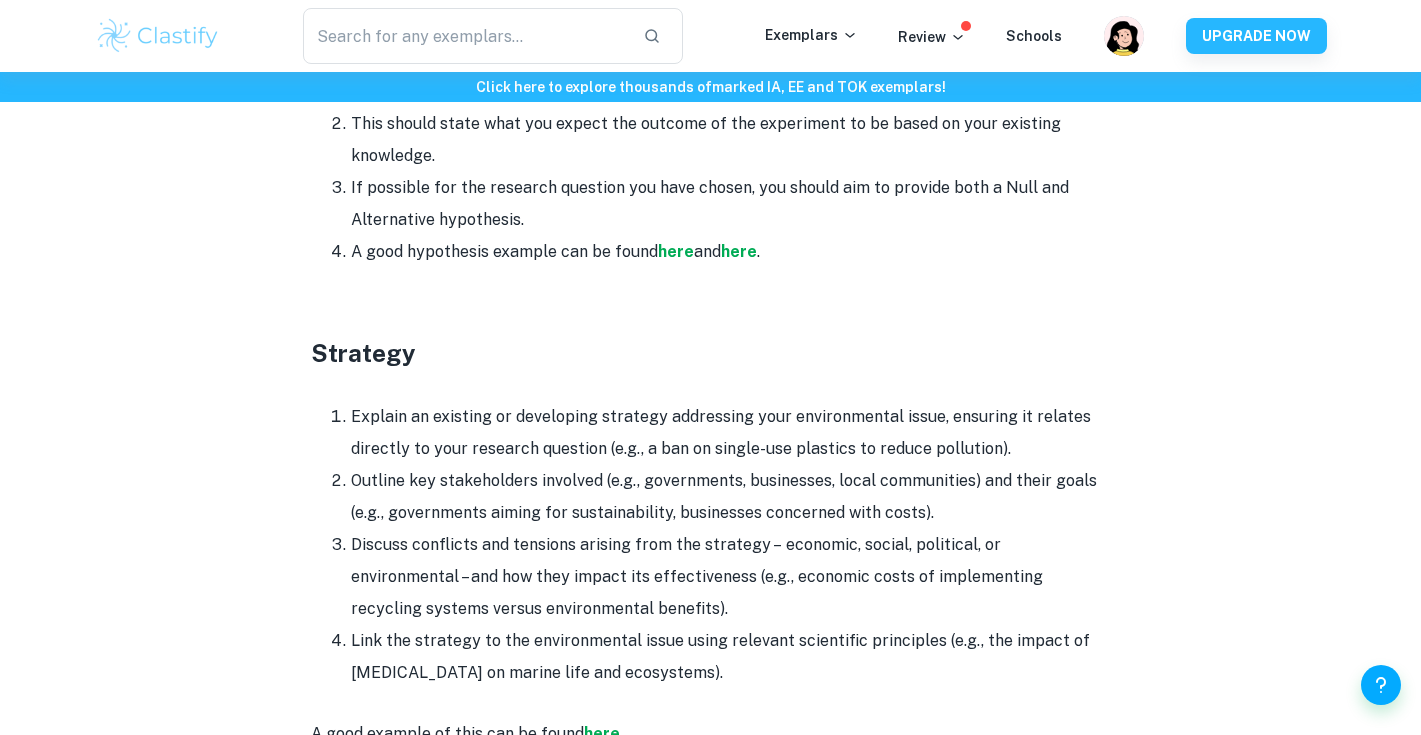 scroll, scrollTop: 3147, scrollLeft: 0, axis: vertical 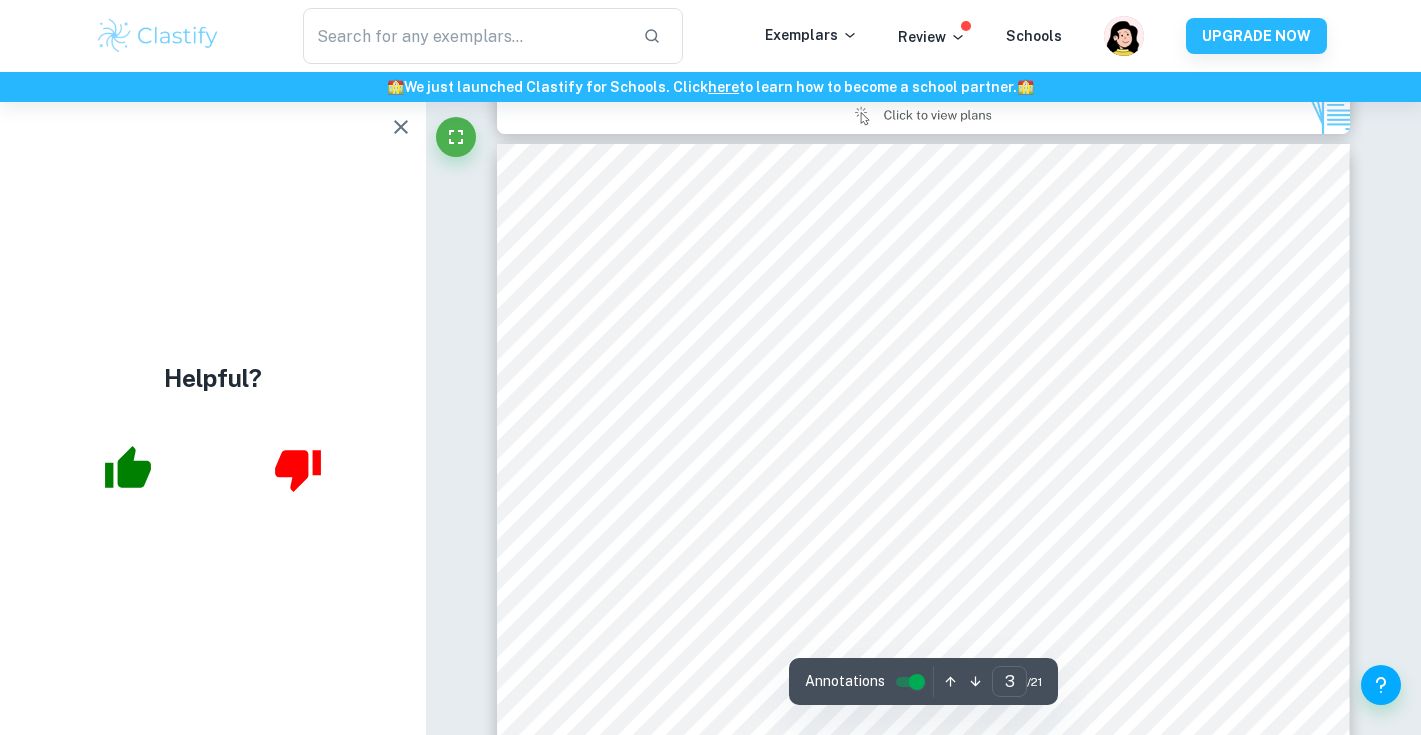 click 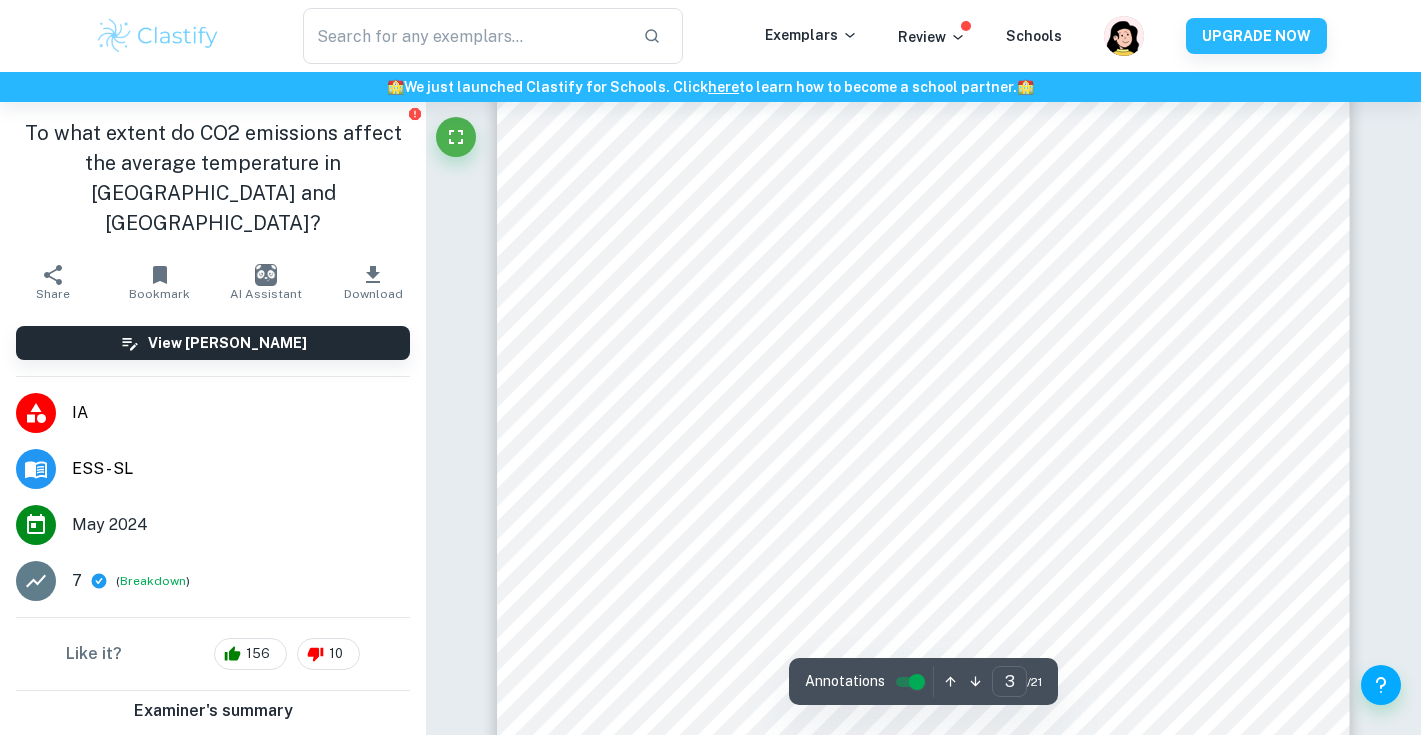 scroll, scrollTop: 2665, scrollLeft: 0, axis: vertical 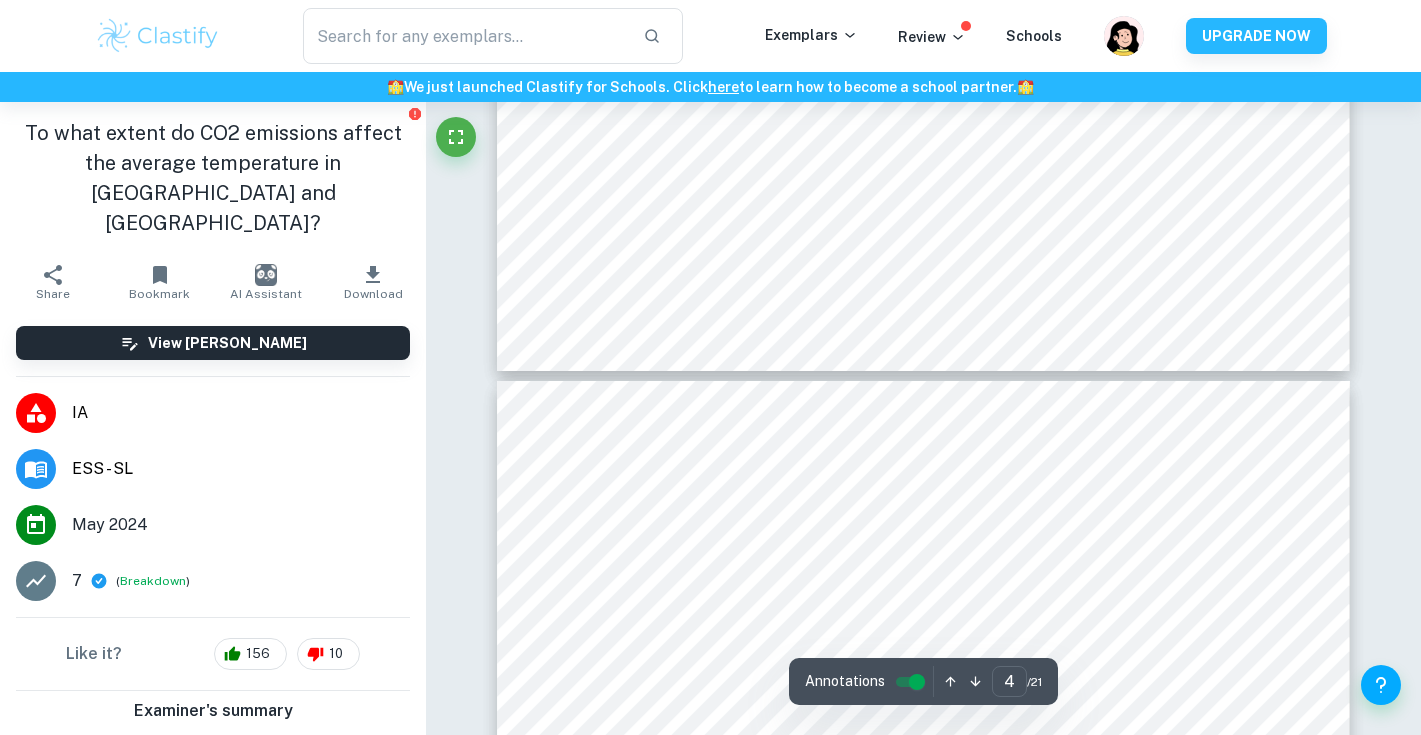 type on "3" 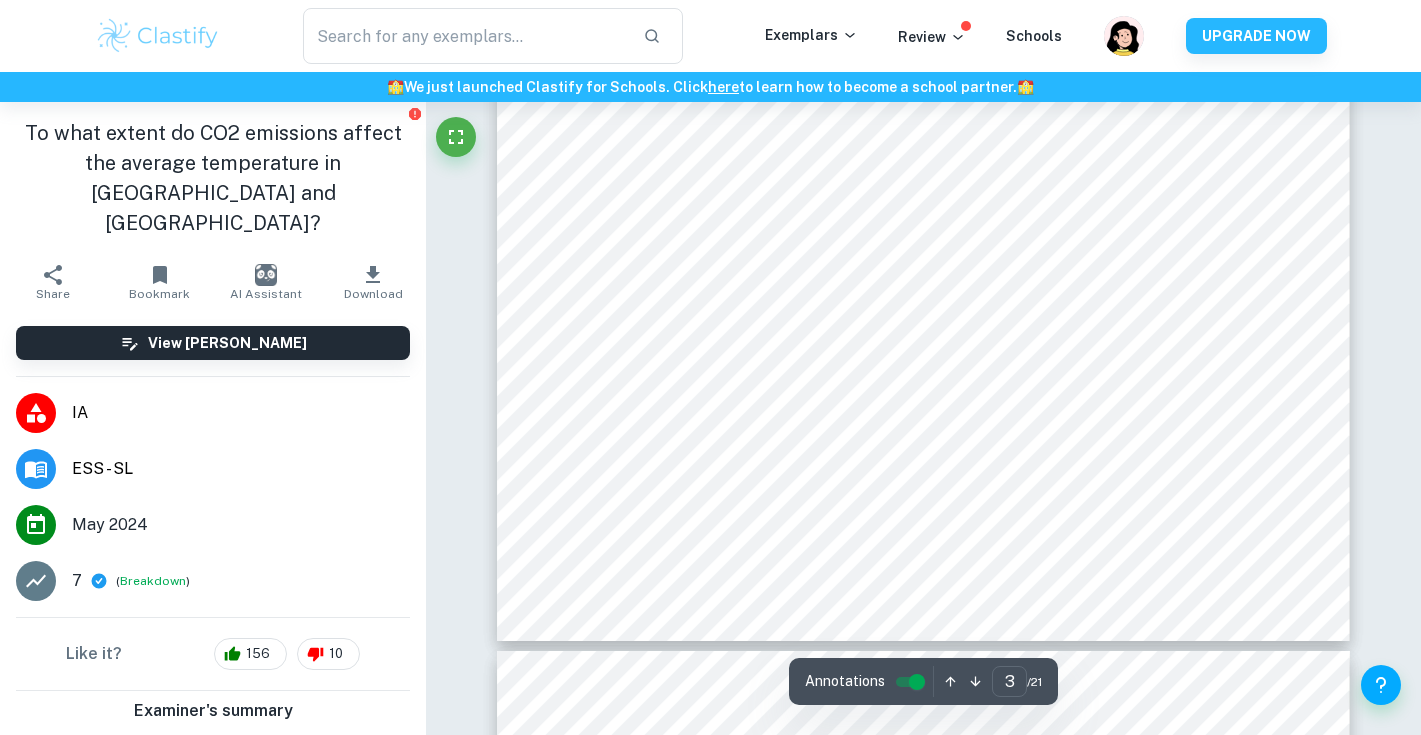 scroll, scrollTop: 3084, scrollLeft: 0, axis: vertical 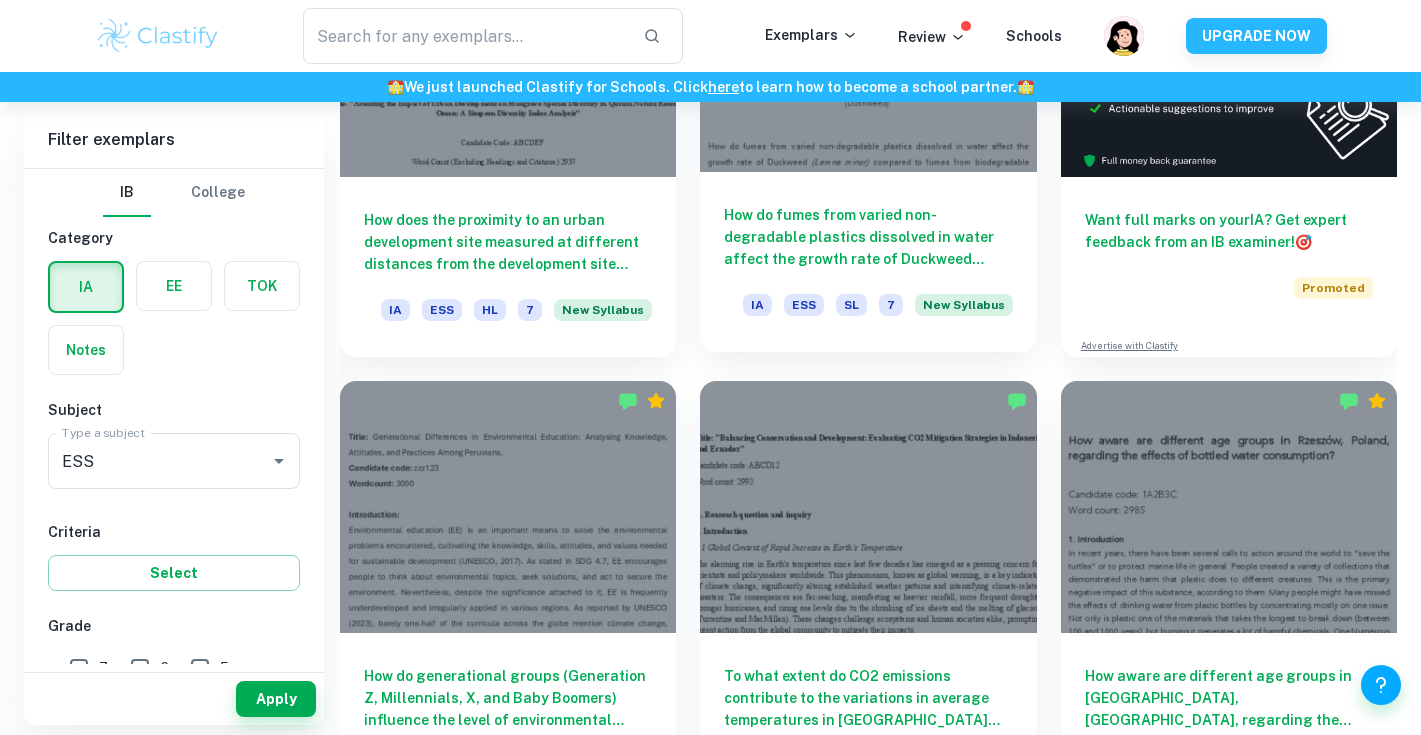click on "How do fumes from varied non-degradable plastics dissolved in water affect the growth rate of Duckweed (Lemna minor) compared to fumes from biodegradable  plastics?" at bounding box center [868, 237] 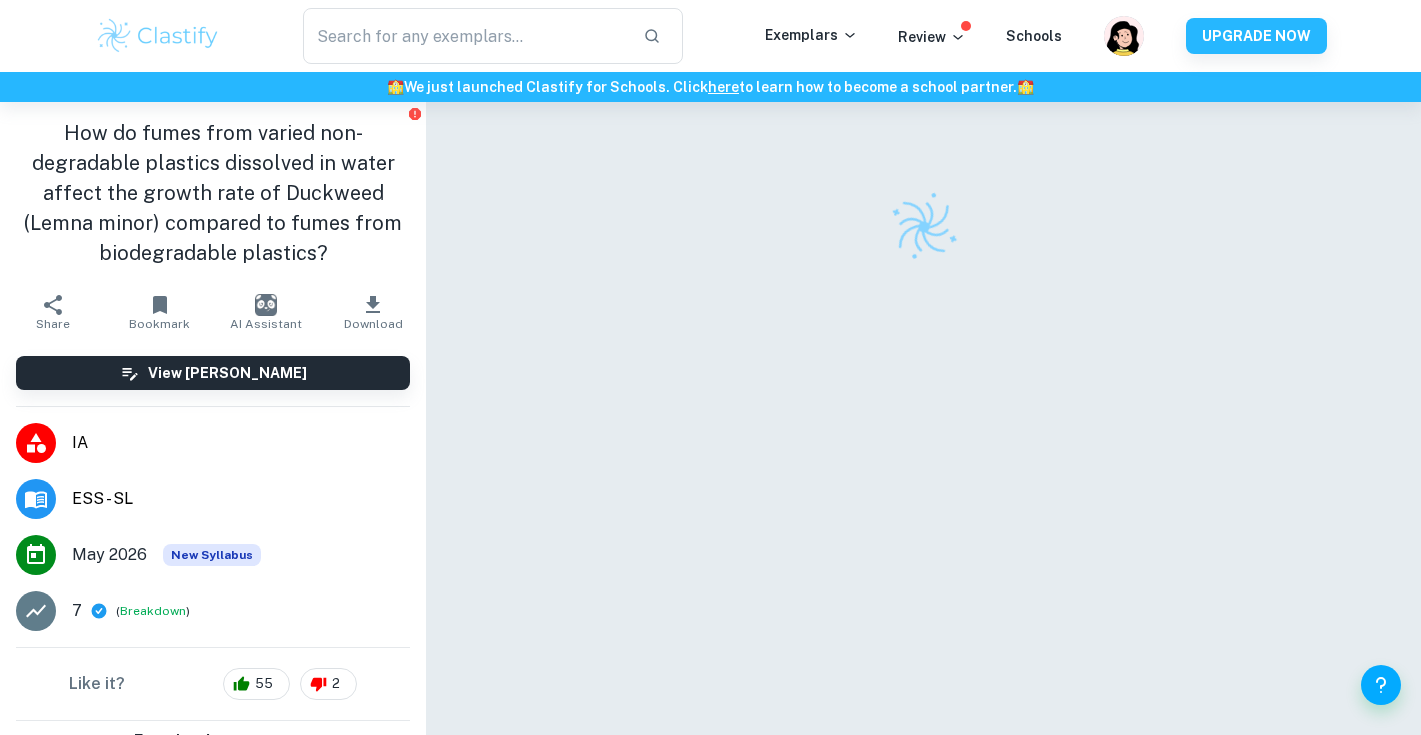 scroll, scrollTop: 102, scrollLeft: 0, axis: vertical 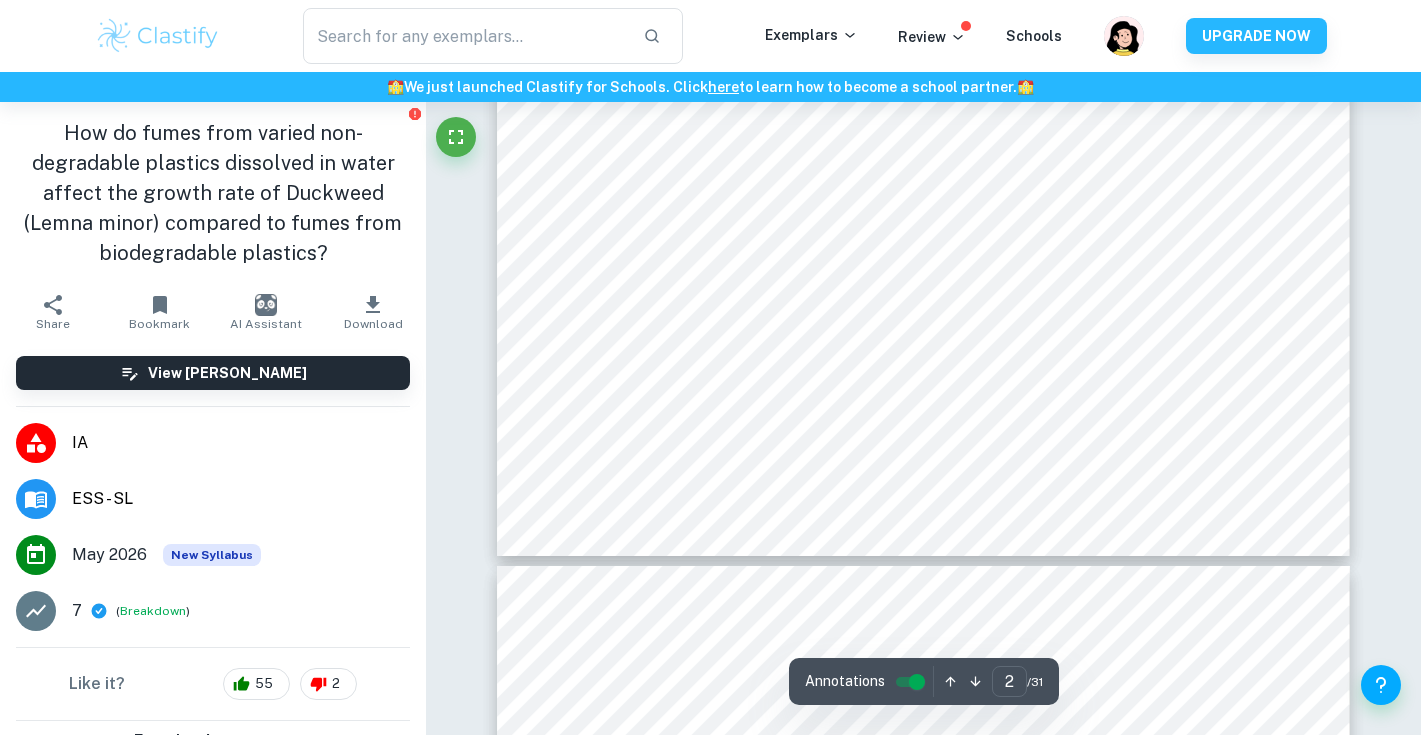 type on "3" 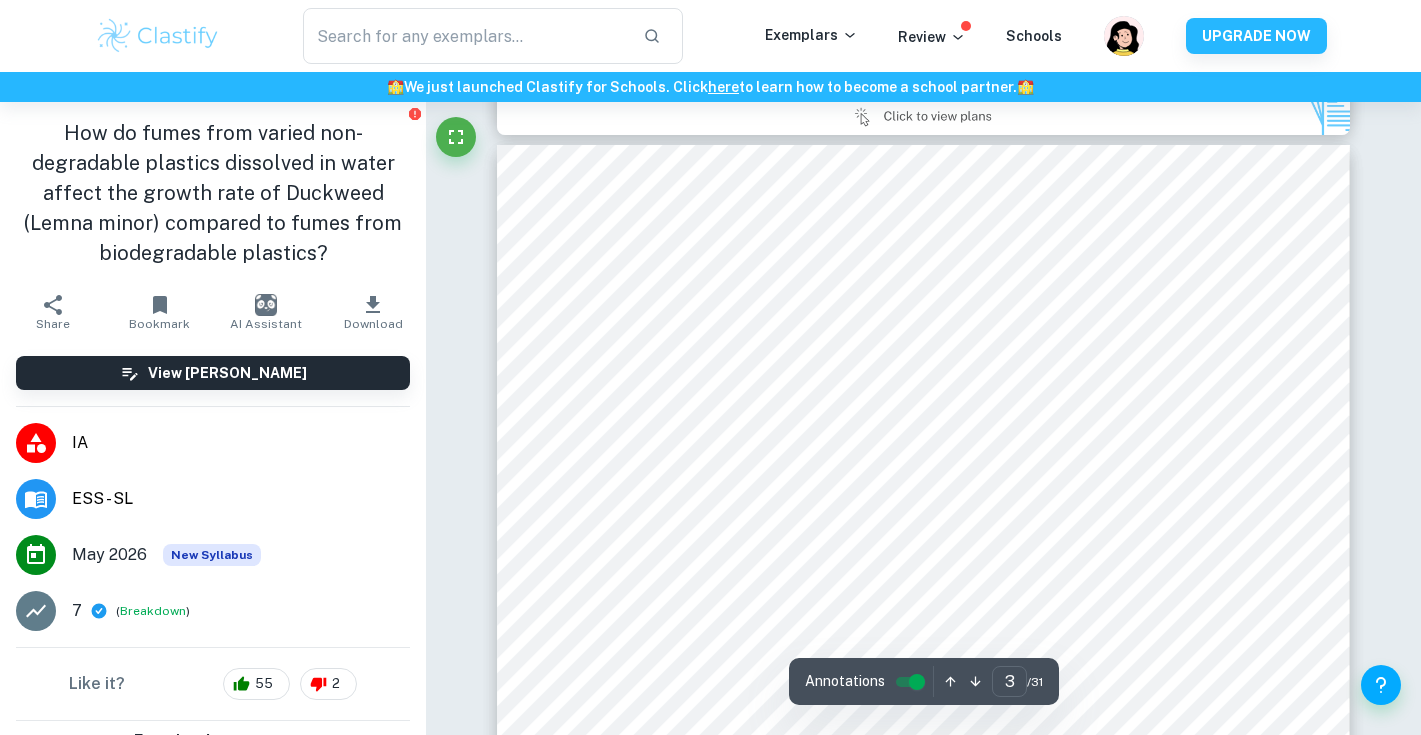 scroll, scrollTop: 2783, scrollLeft: 0, axis: vertical 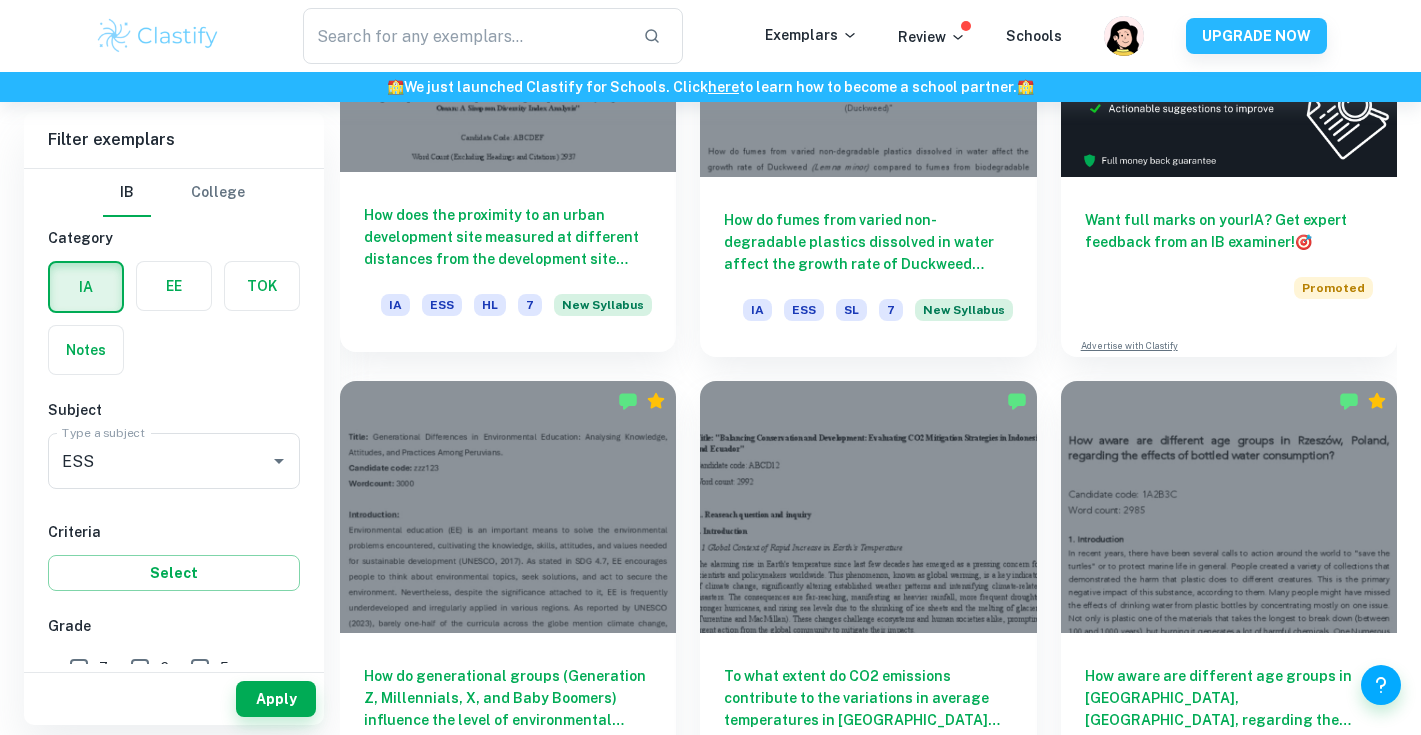 click on "How does the proximity to an urban development site measured at different distances from the development site influence species diversity in the mangrove ecosystem of Qurum Nature Reserve in Oman, as assessed by the Simpson Diversity Index (SDI)?" at bounding box center (508, 237) 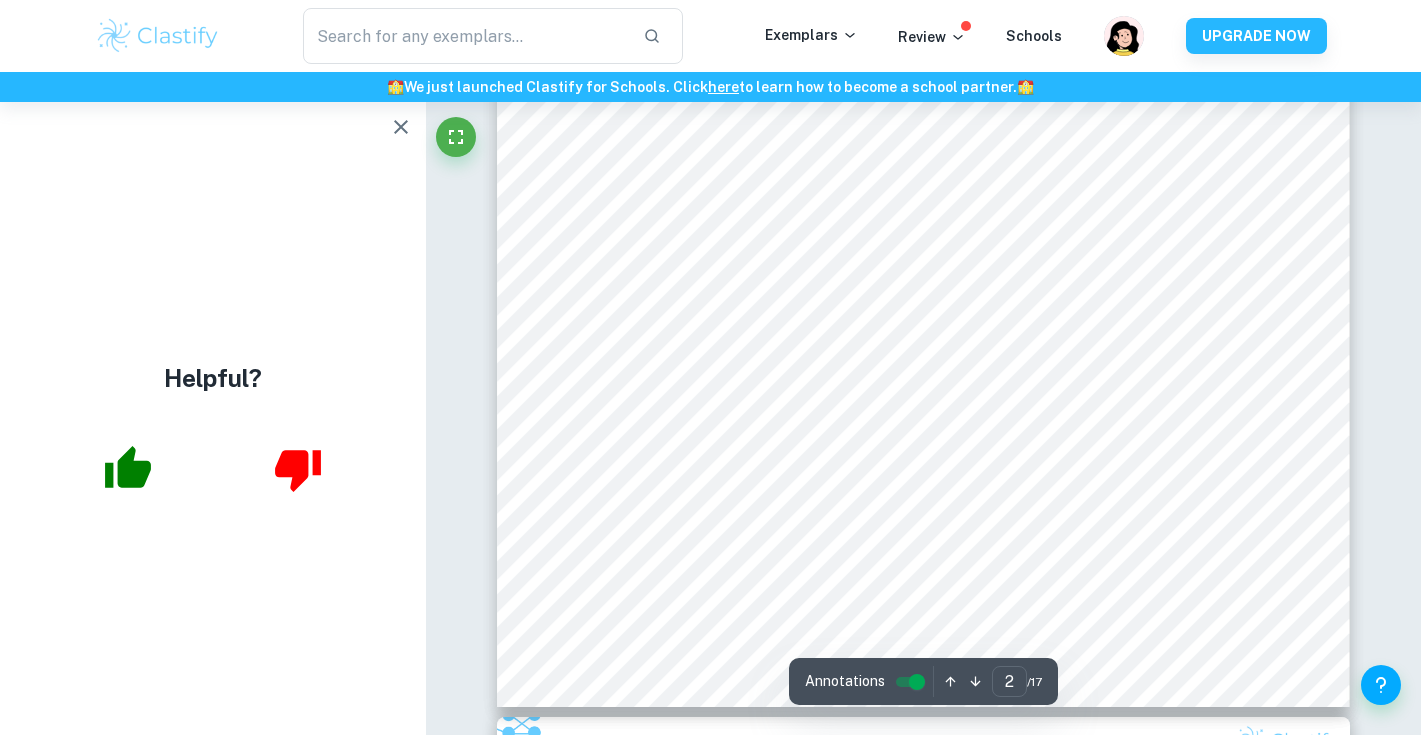 scroll, scrollTop: 1774, scrollLeft: 0, axis: vertical 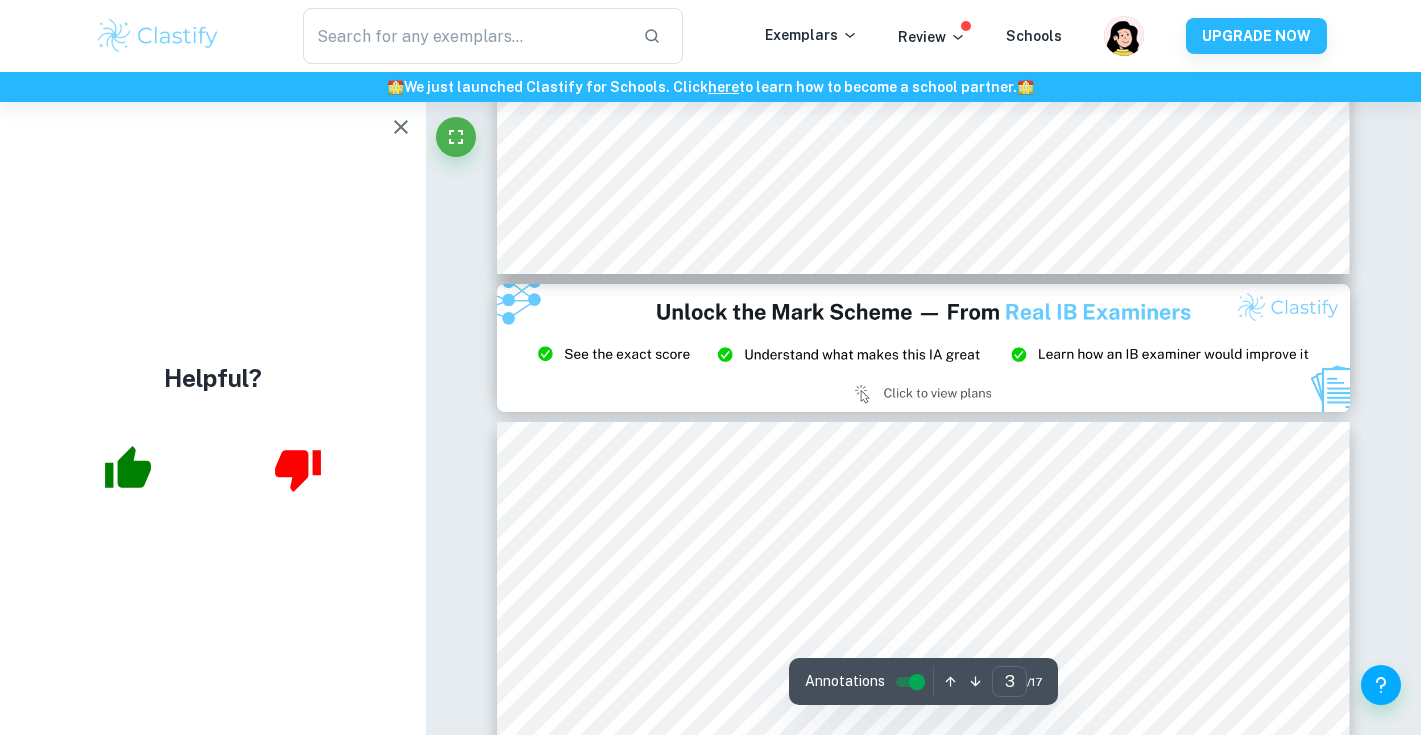 type on "2" 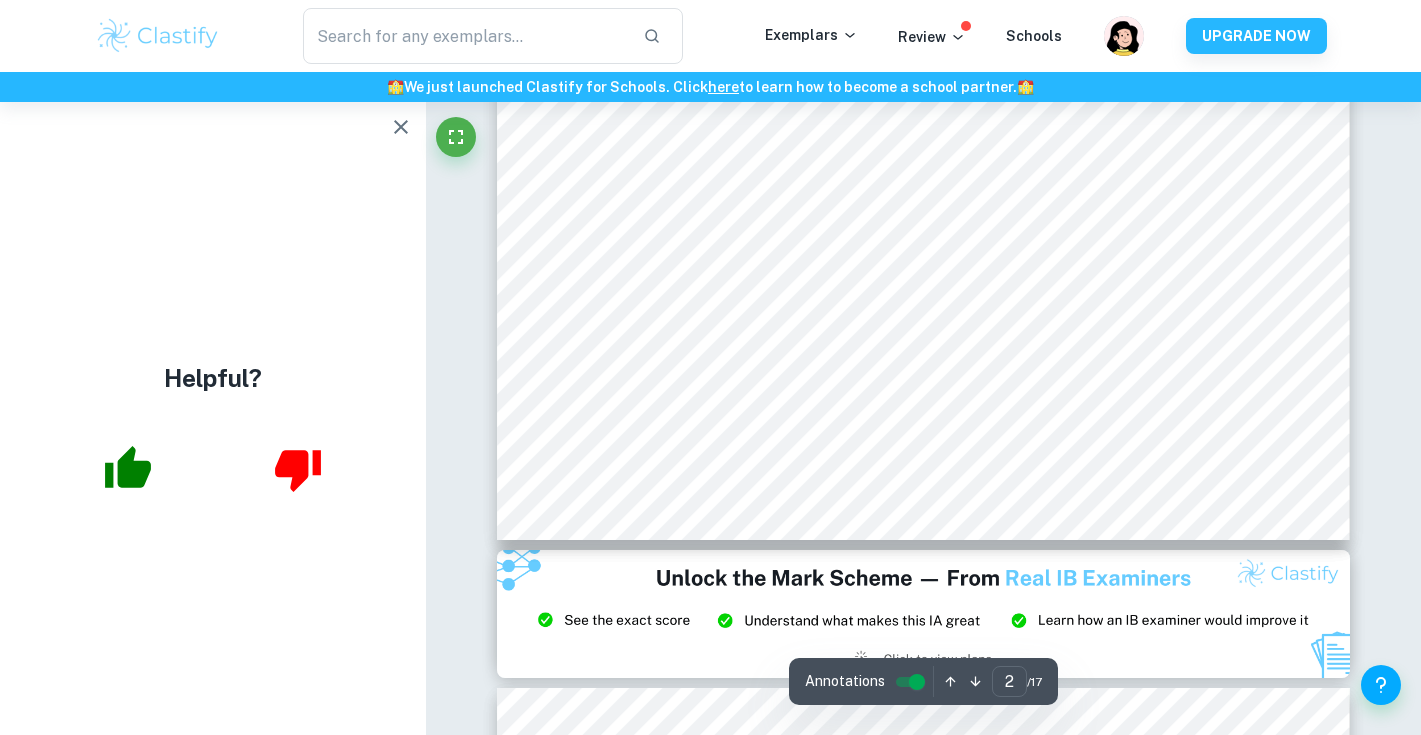 scroll, scrollTop: 1928, scrollLeft: 0, axis: vertical 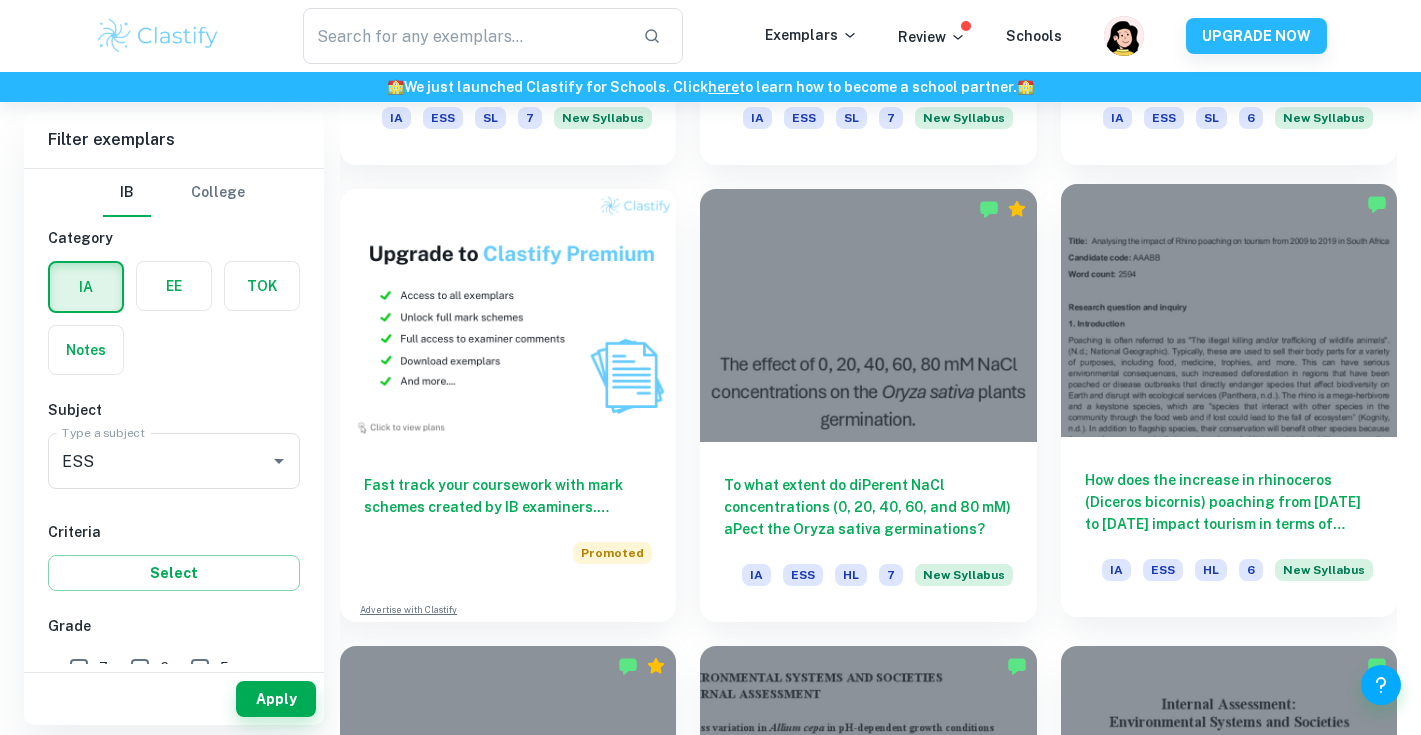 click on "How does the increase in rhinoceros (Diceros bicornis) poaching from 2011 to 2021 impact tourism in terms of revenue (millions) and number of tourists in South Africa?" at bounding box center [1229, 502] 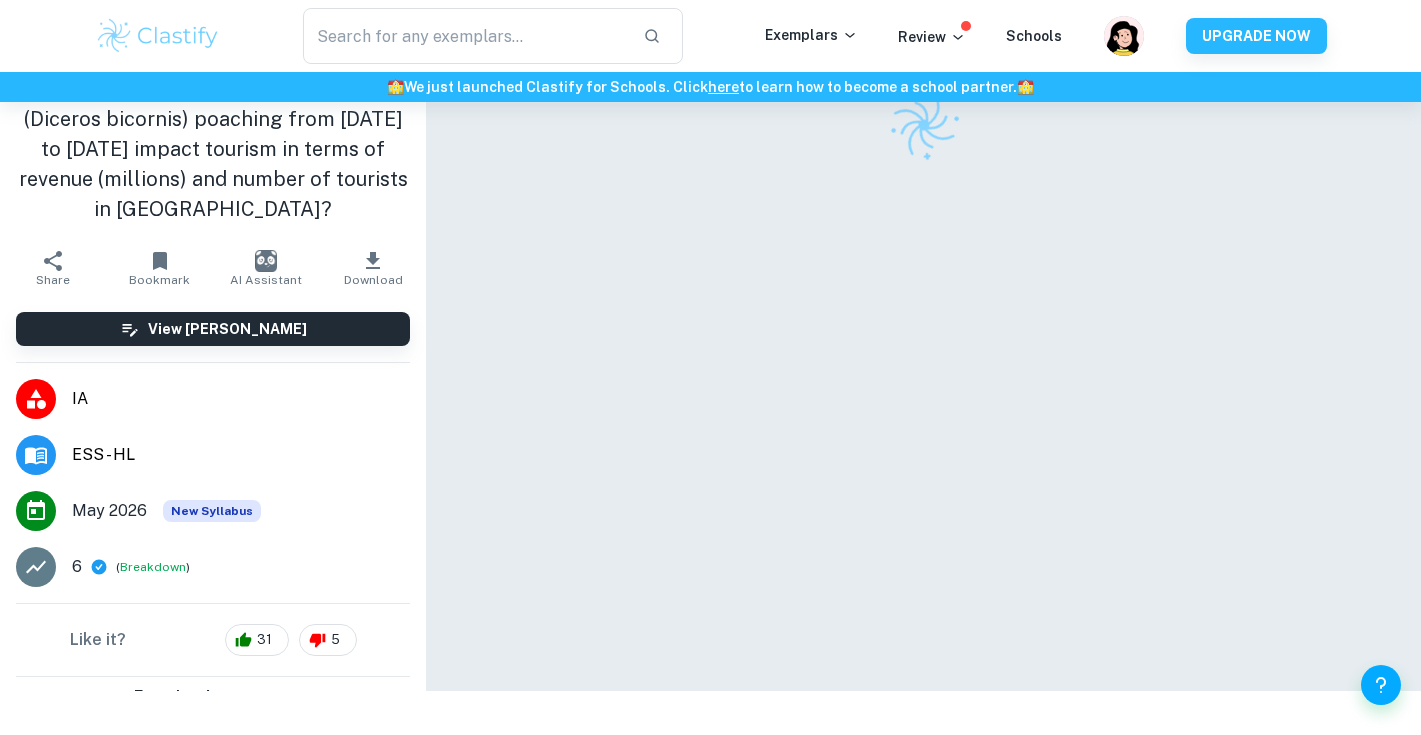 scroll, scrollTop: 0, scrollLeft: 0, axis: both 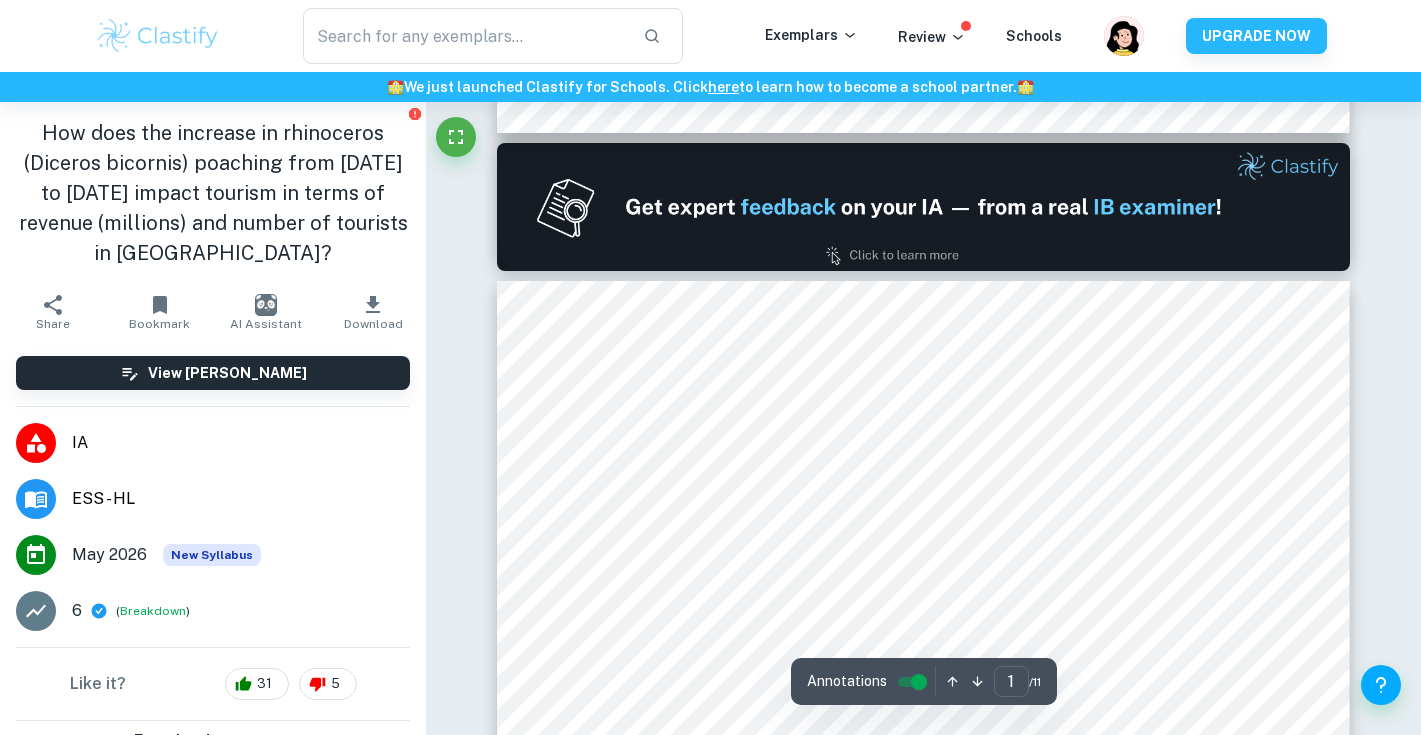 type on "2" 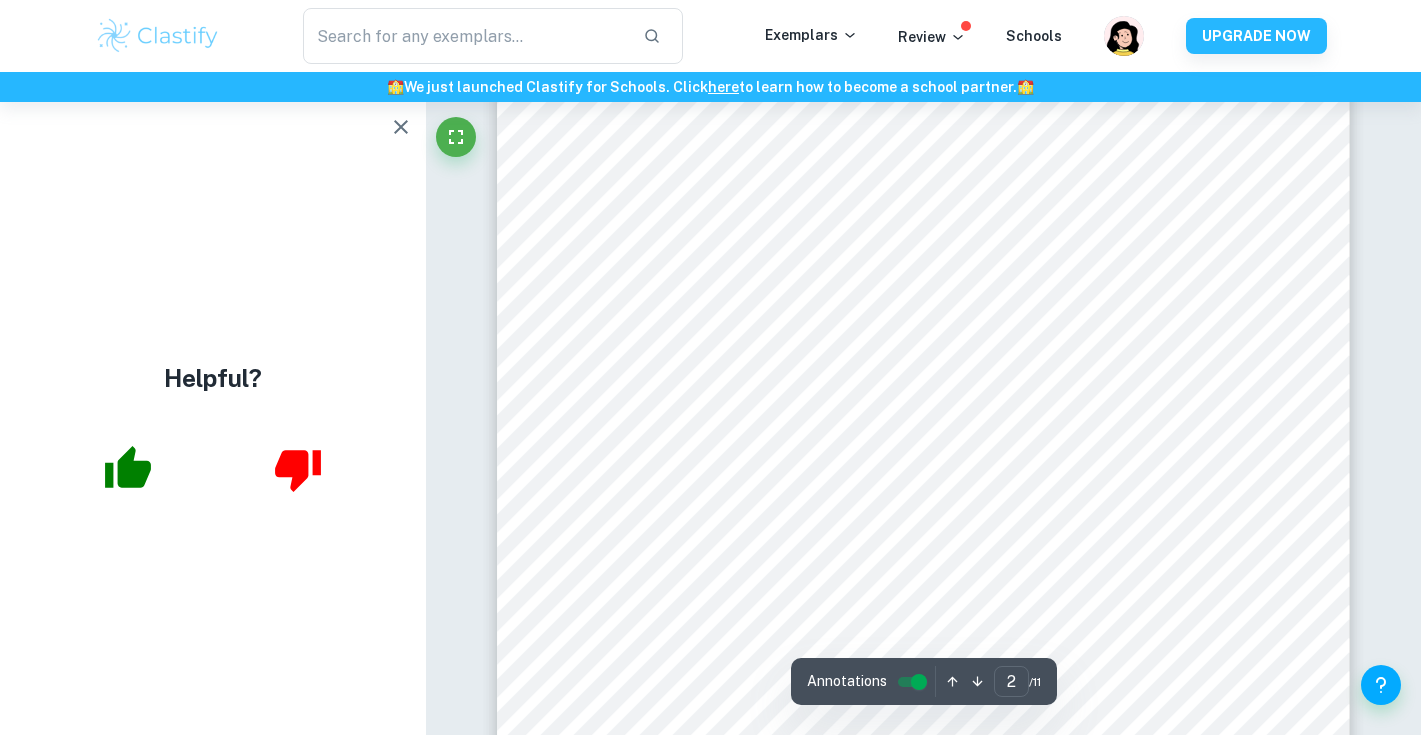scroll, scrollTop: 1616, scrollLeft: 0, axis: vertical 